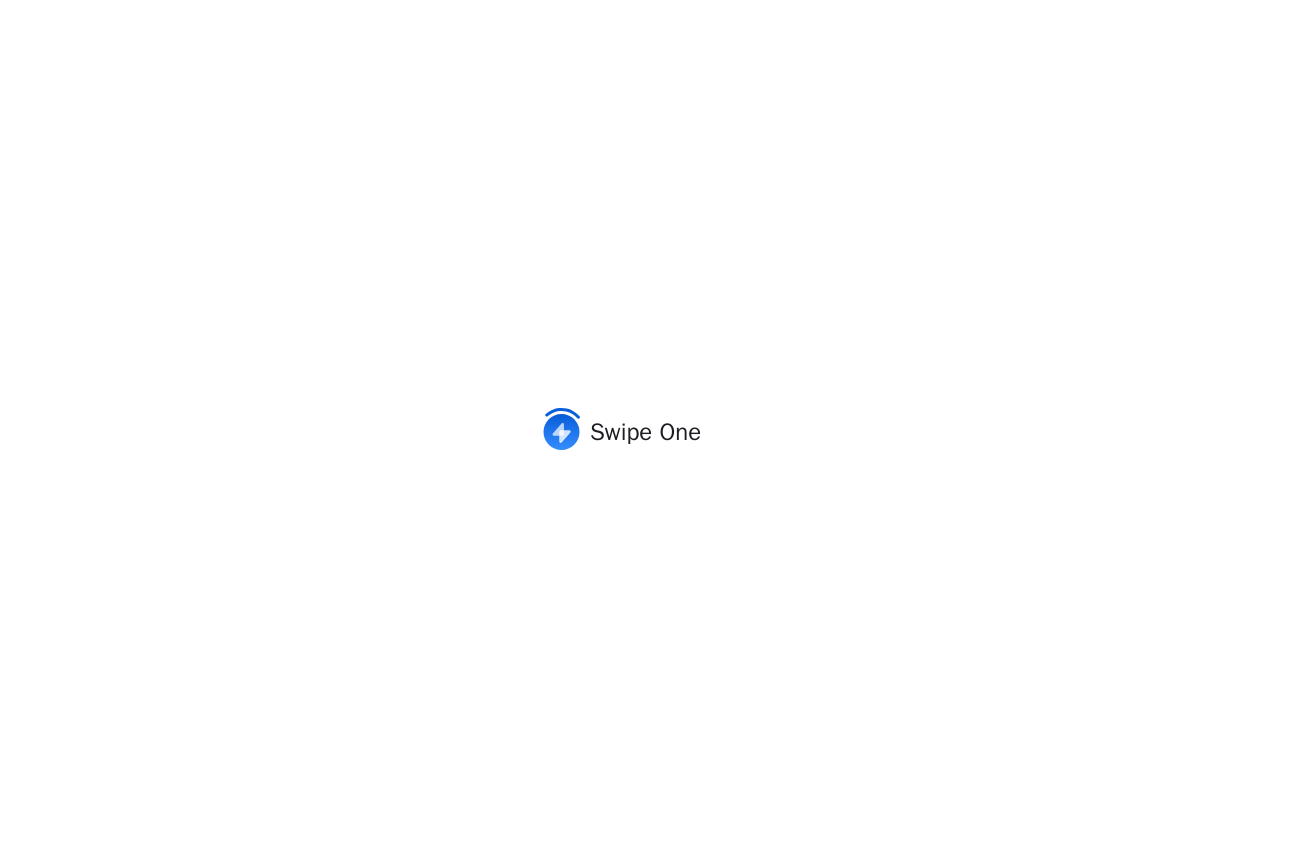 scroll, scrollTop: 0, scrollLeft: 0, axis: both 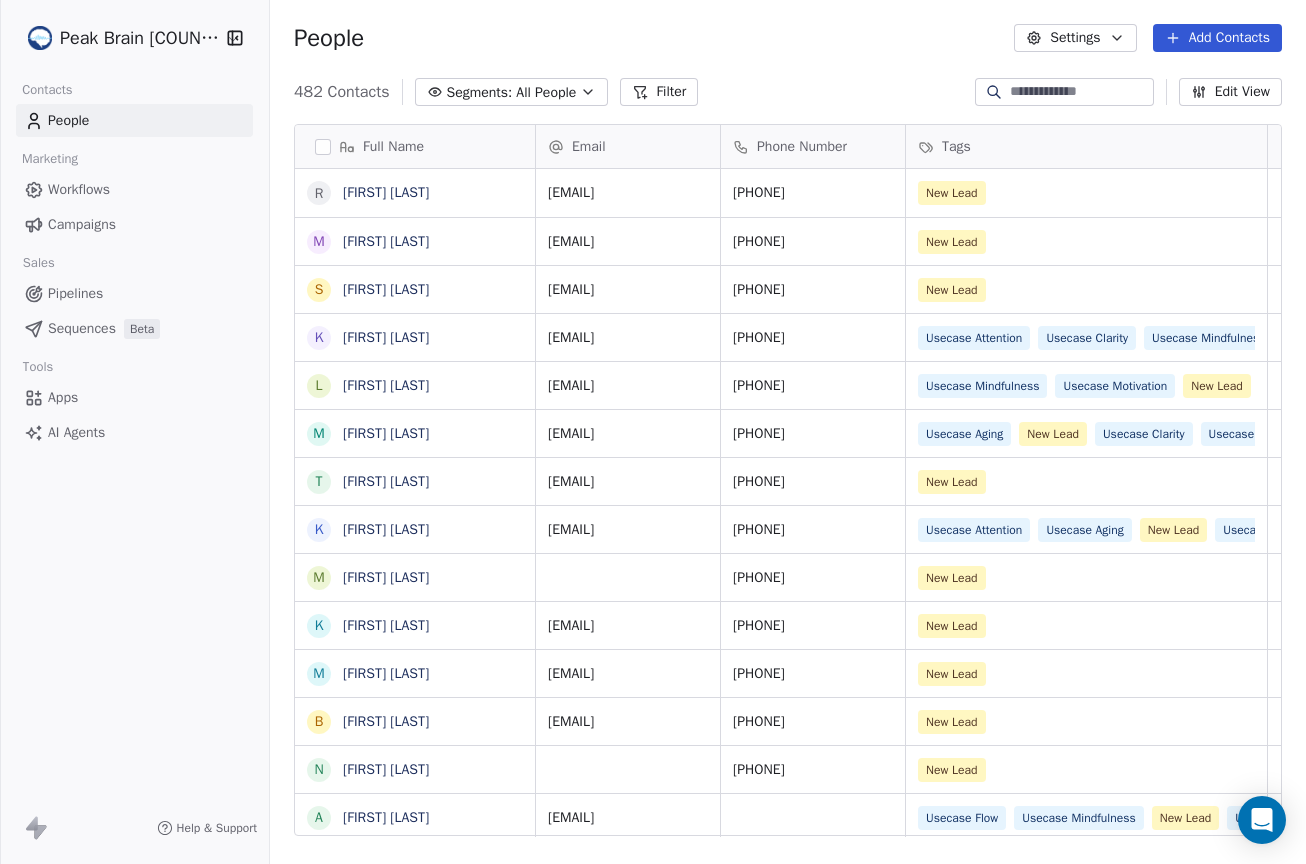 click at bounding box center [1080, 92] 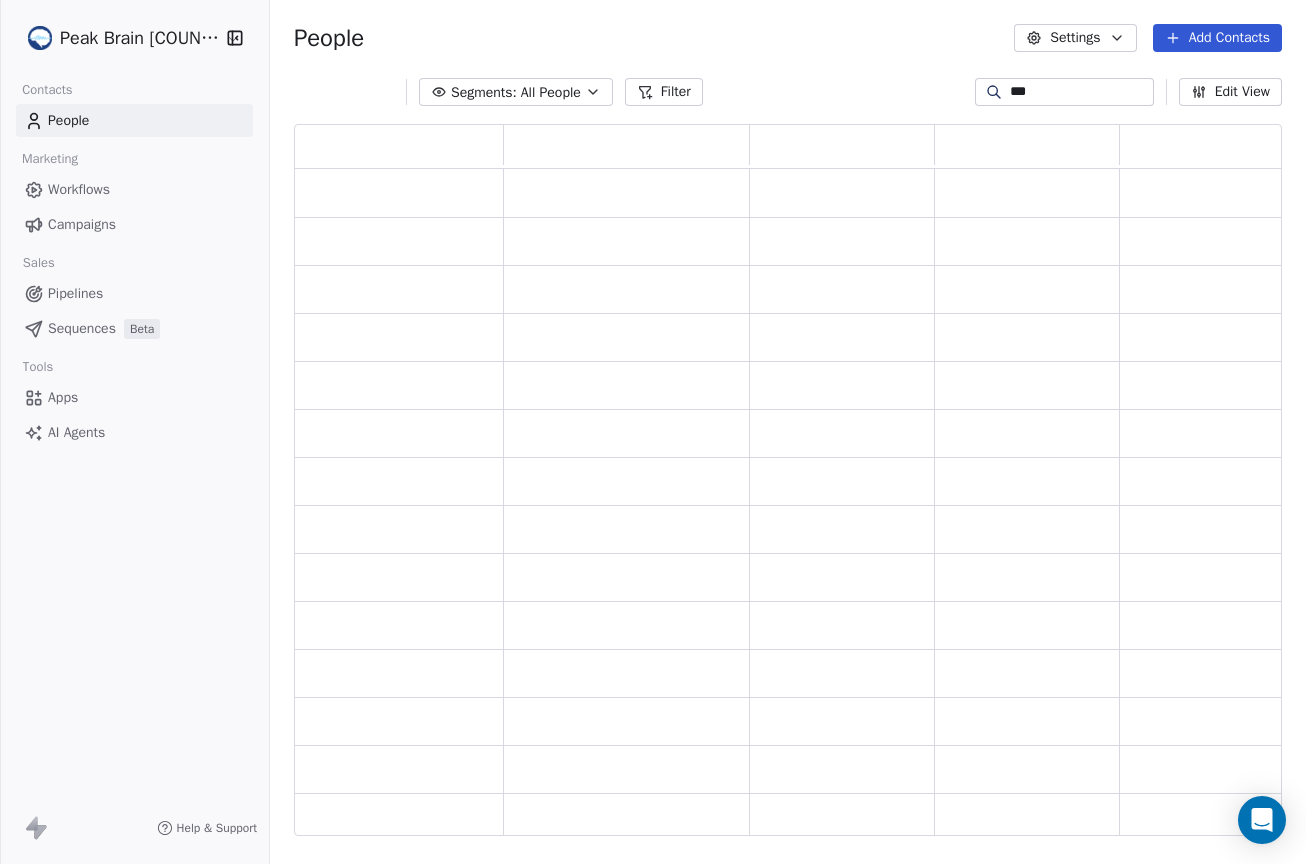 scroll, scrollTop: 15, scrollLeft: 16, axis: both 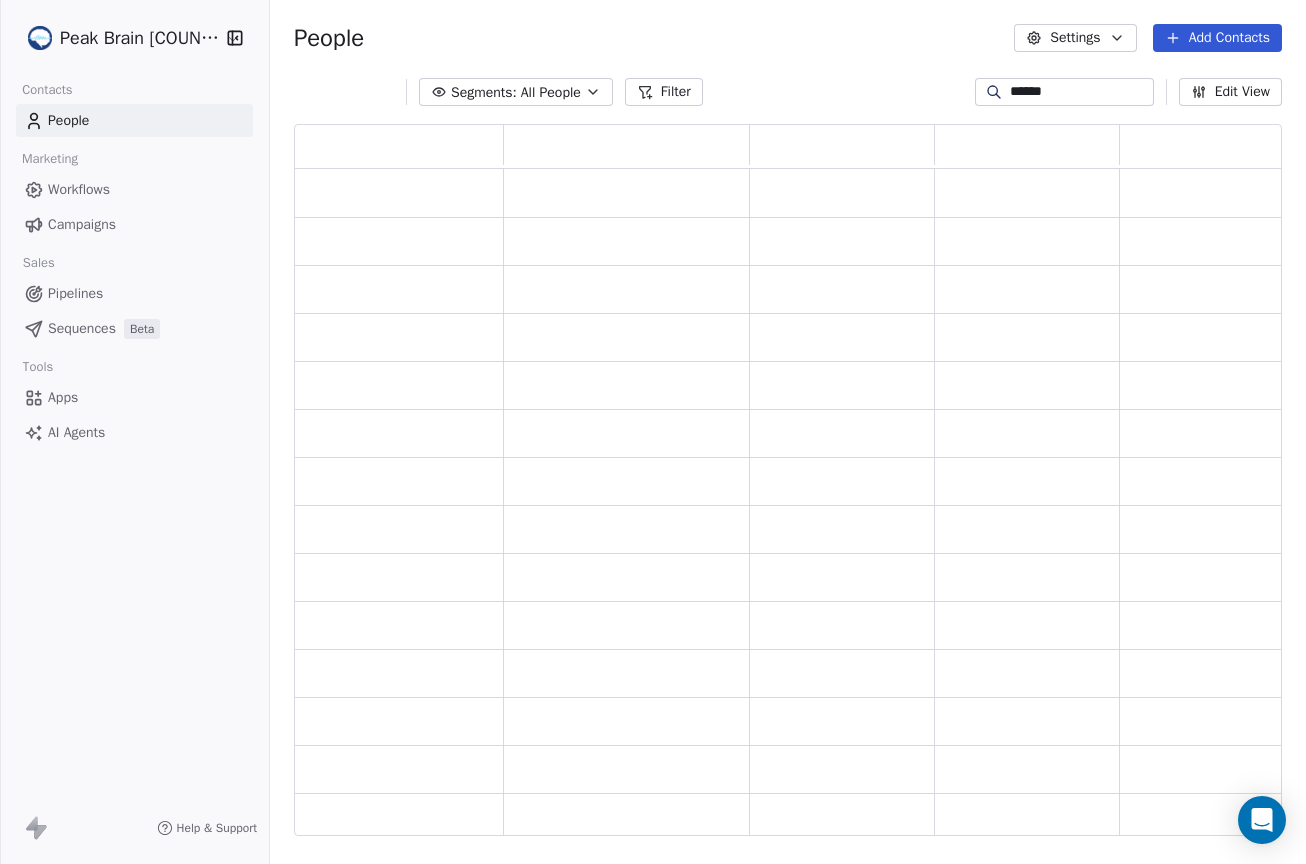 type on "******" 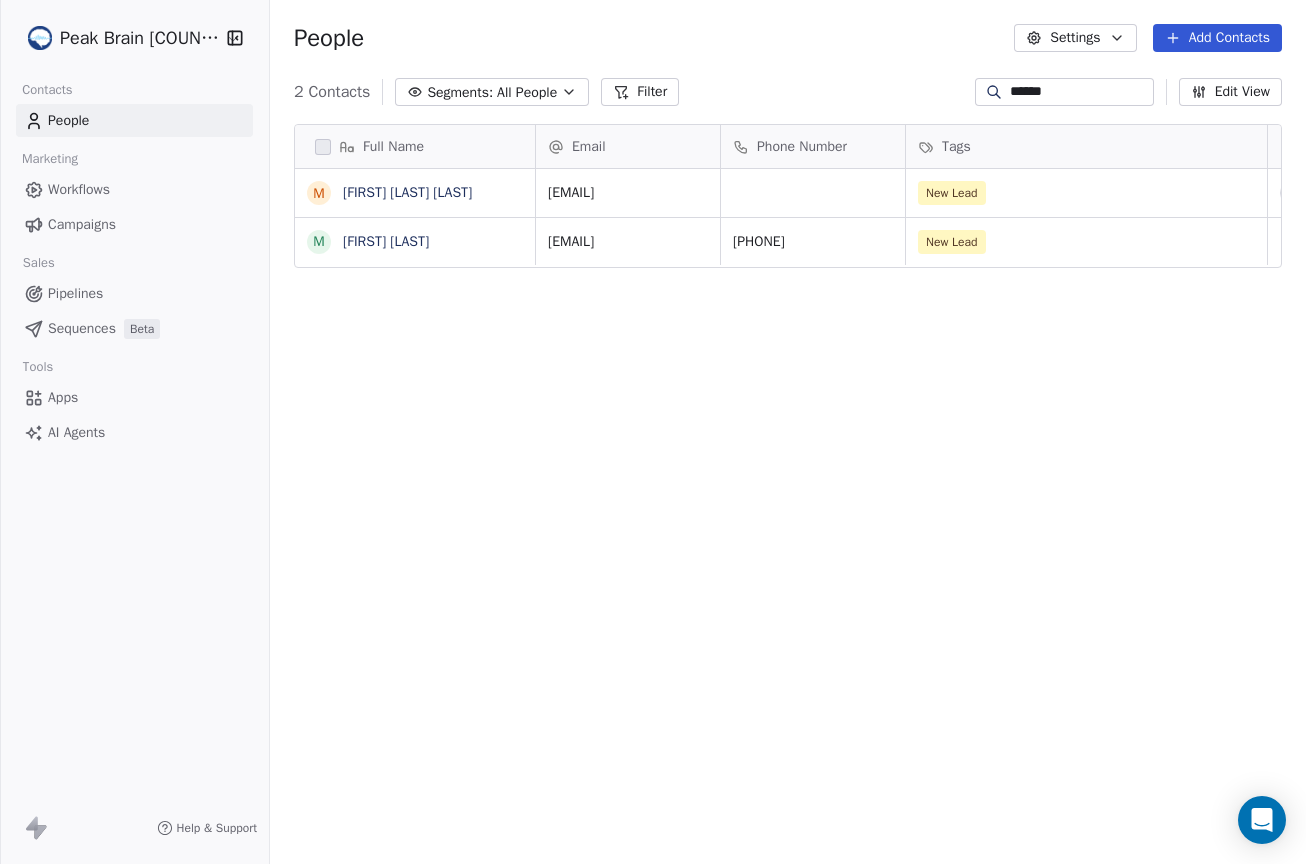 scroll, scrollTop: 15, scrollLeft: 16, axis: both 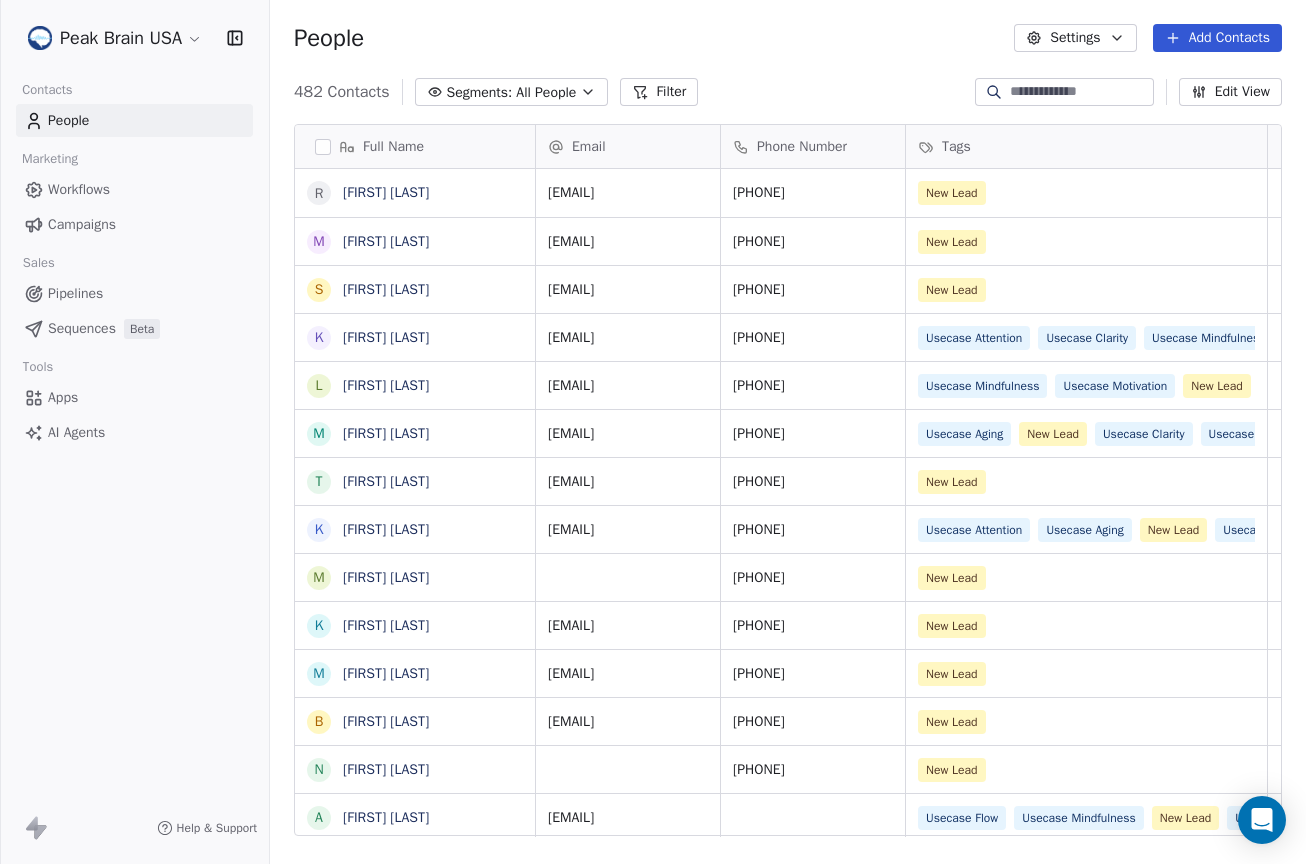 click at bounding box center [1080, 92] 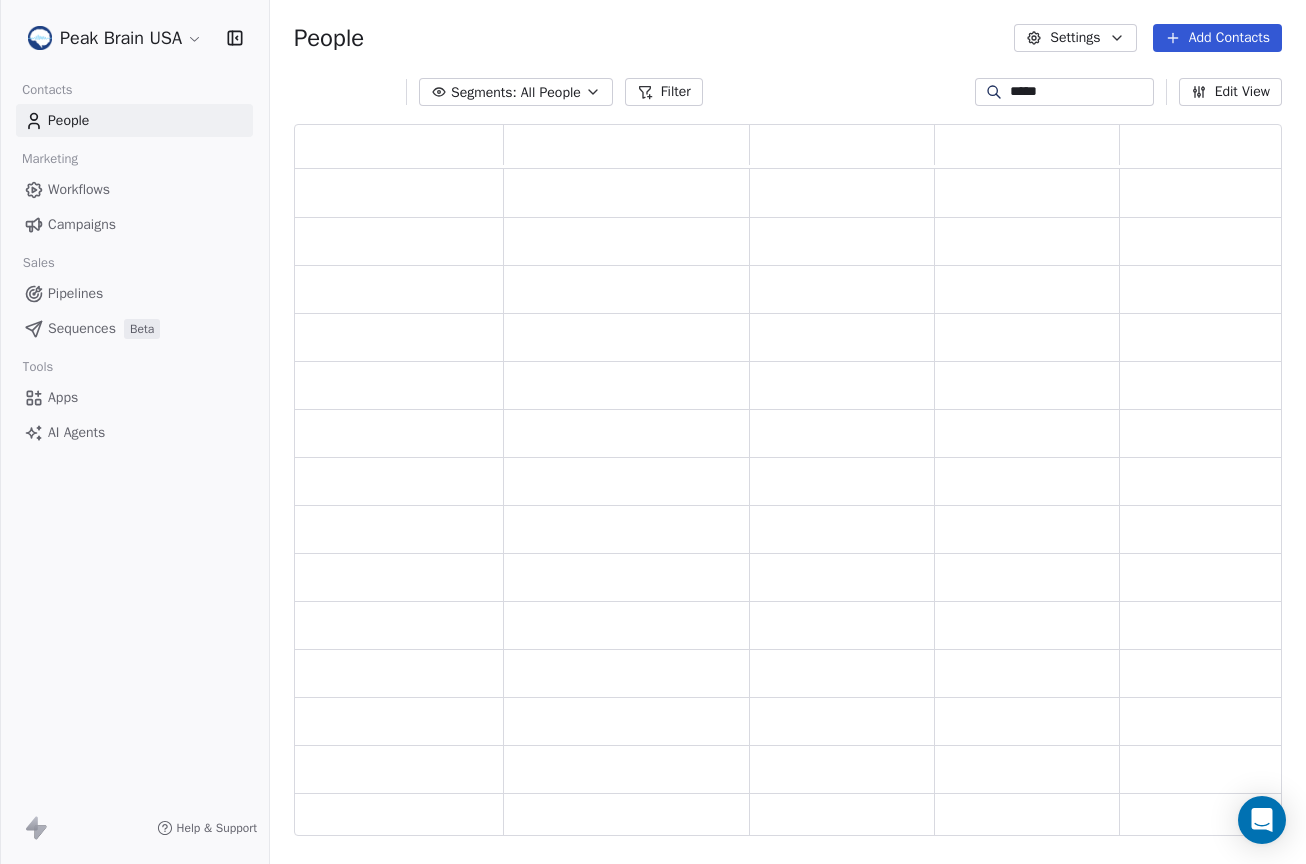 scroll, scrollTop: 15, scrollLeft: 16, axis: both 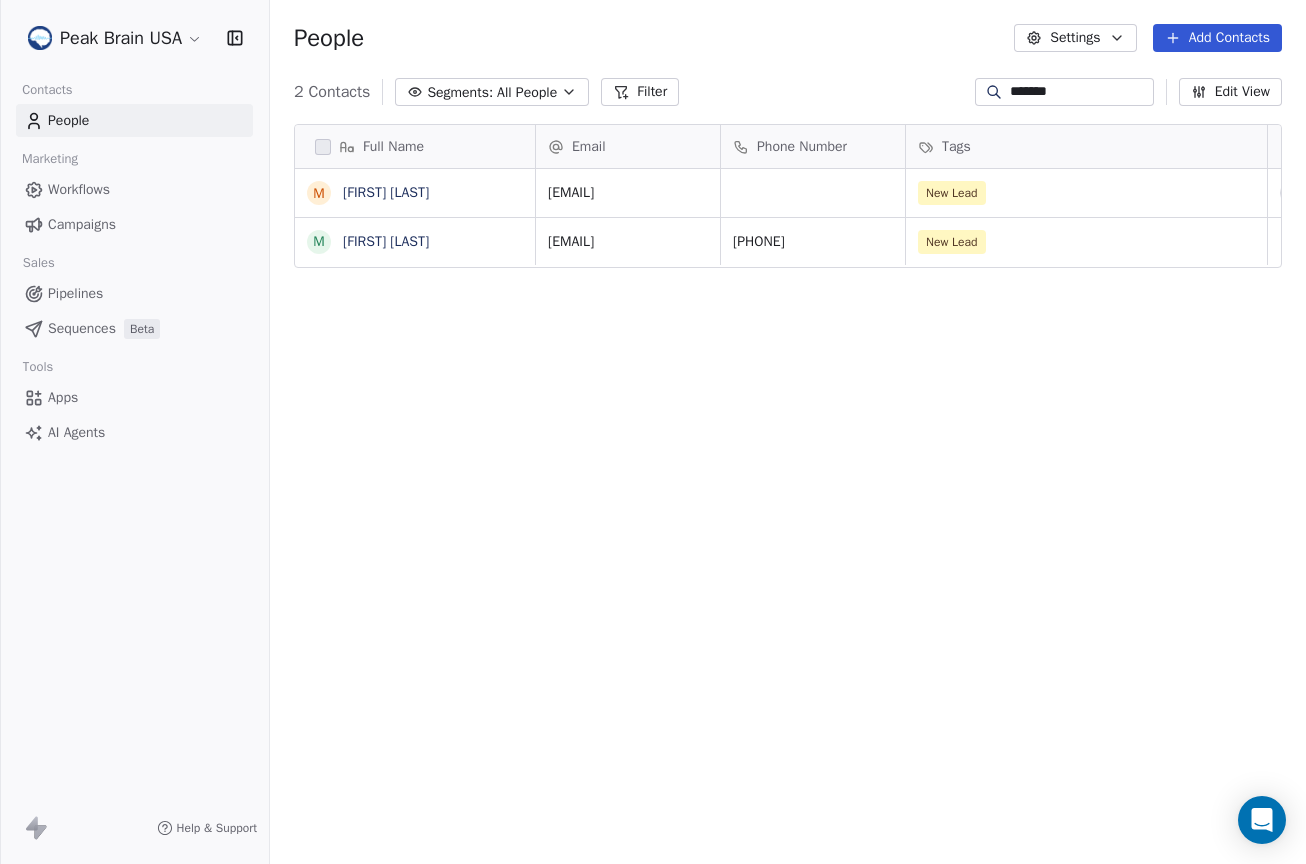type on "******" 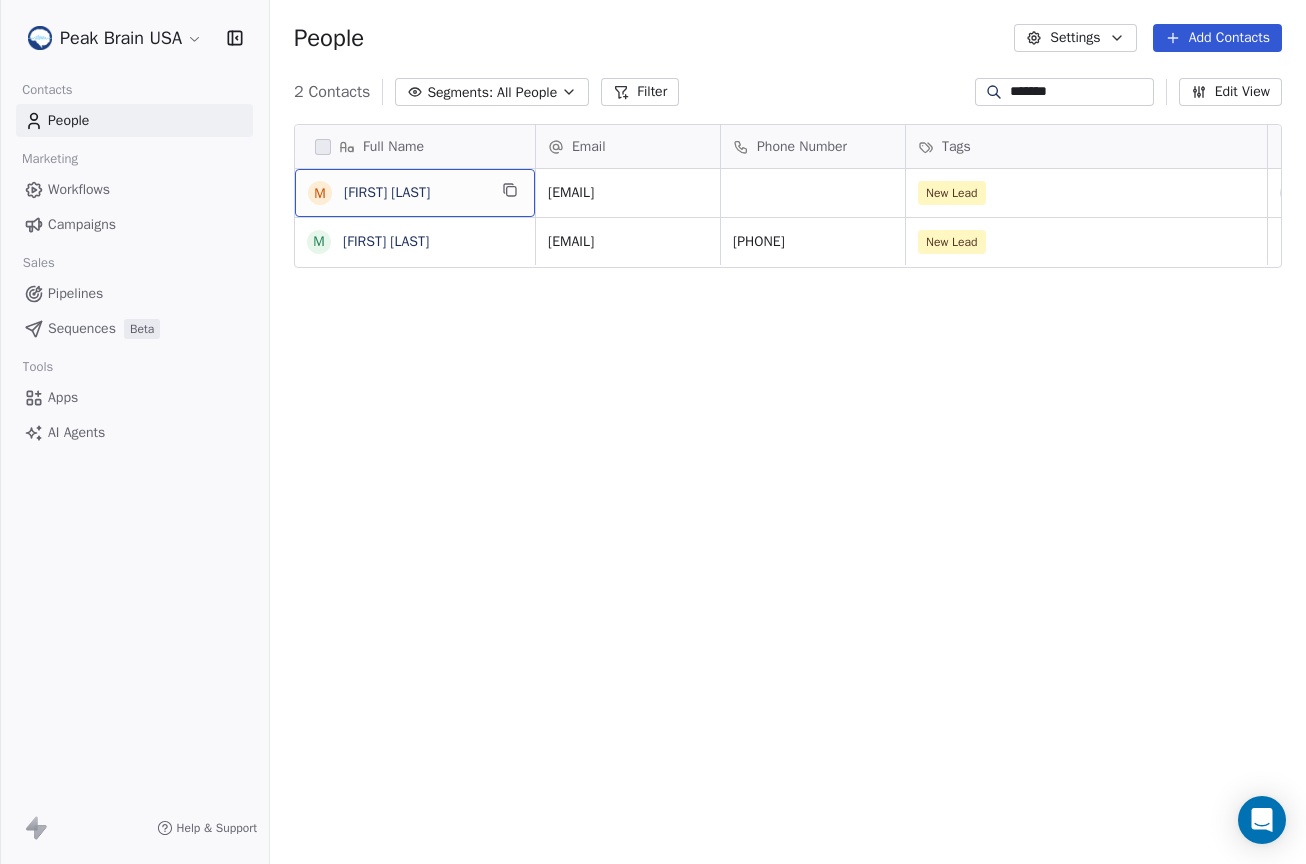 click on "M Monica test test" at bounding box center [415, 193] 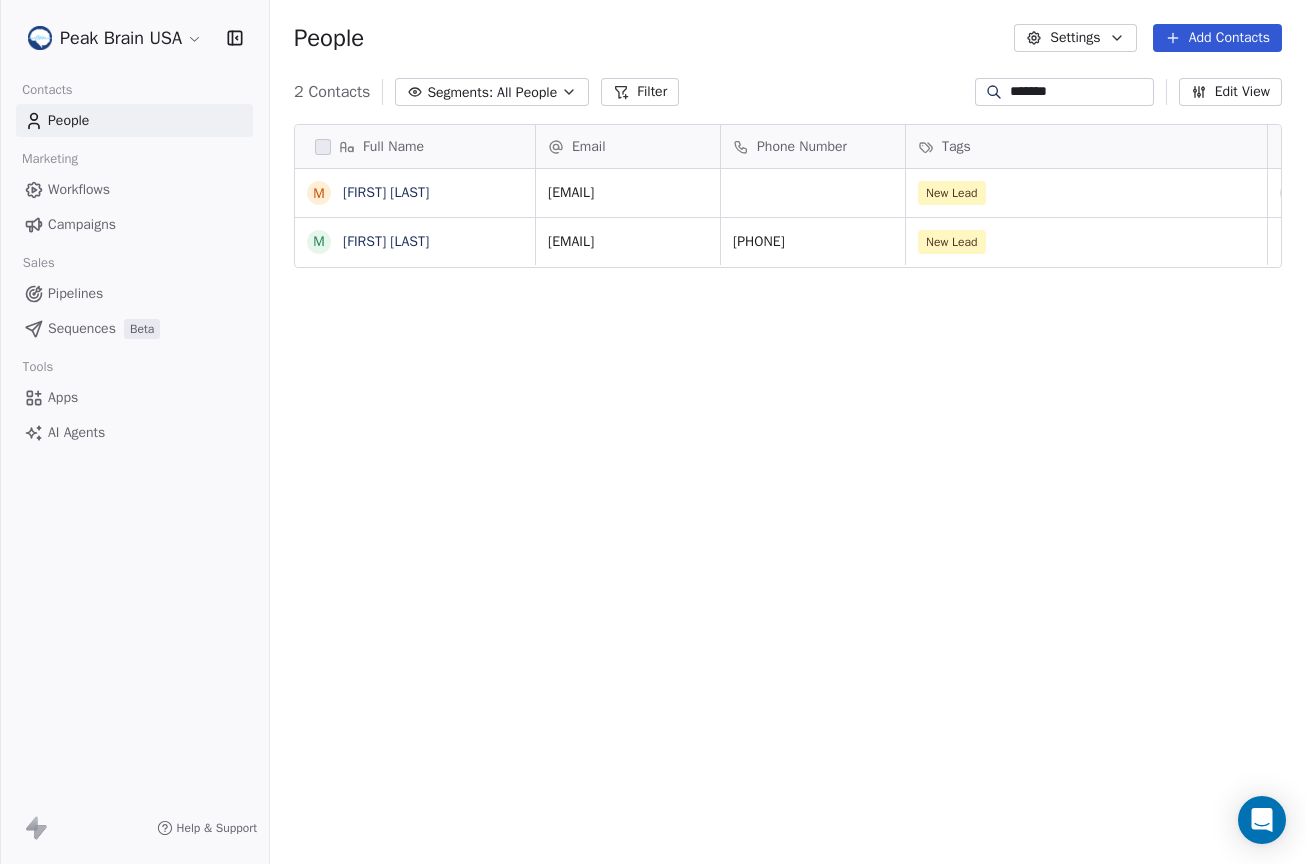 click on "Peak Brain USA Contacts People Marketing Workflows Campaigns Sales Pipelines Sequences Beta Tools Apps AI Agents Help & Support People Settings  Add Contacts 2 Contacts Segments: All People Filter  ****** Edit View Tag Add to Sequence Export Full Name M Monica test test M Monica Siverts Email Phone Number Tags Country Website Job Title Status monica@peakbrainla.com New Lead United States info@sailpaddle.com 3103181774 New Lead
To pick up a draggable item, press the space bar.
While dragging, use the arrow keys to move the item.
Press space again to drop the item in its new position, or press escape to cancel." at bounding box center [653, 432] 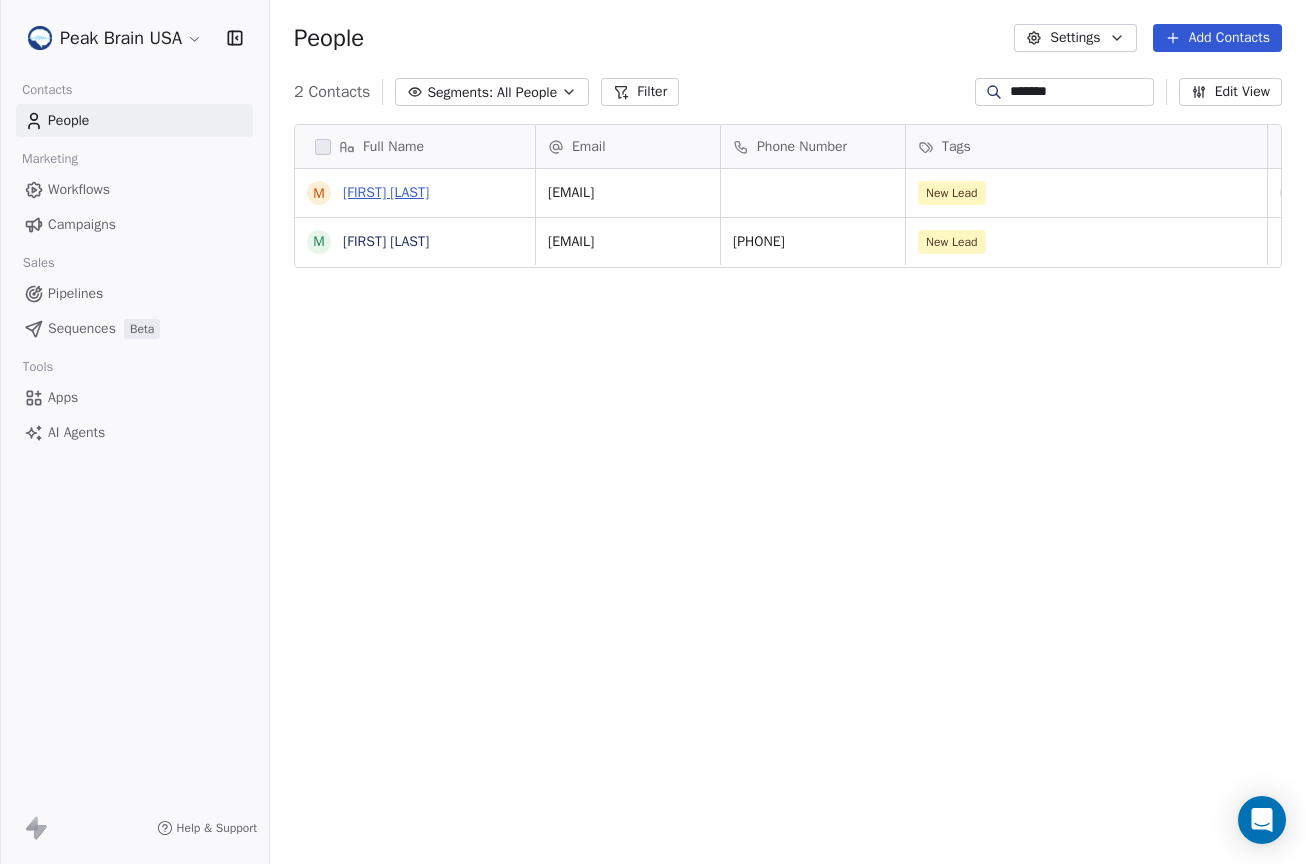 click on "[FIRST] [LAST] [LAST]" at bounding box center [386, 192] 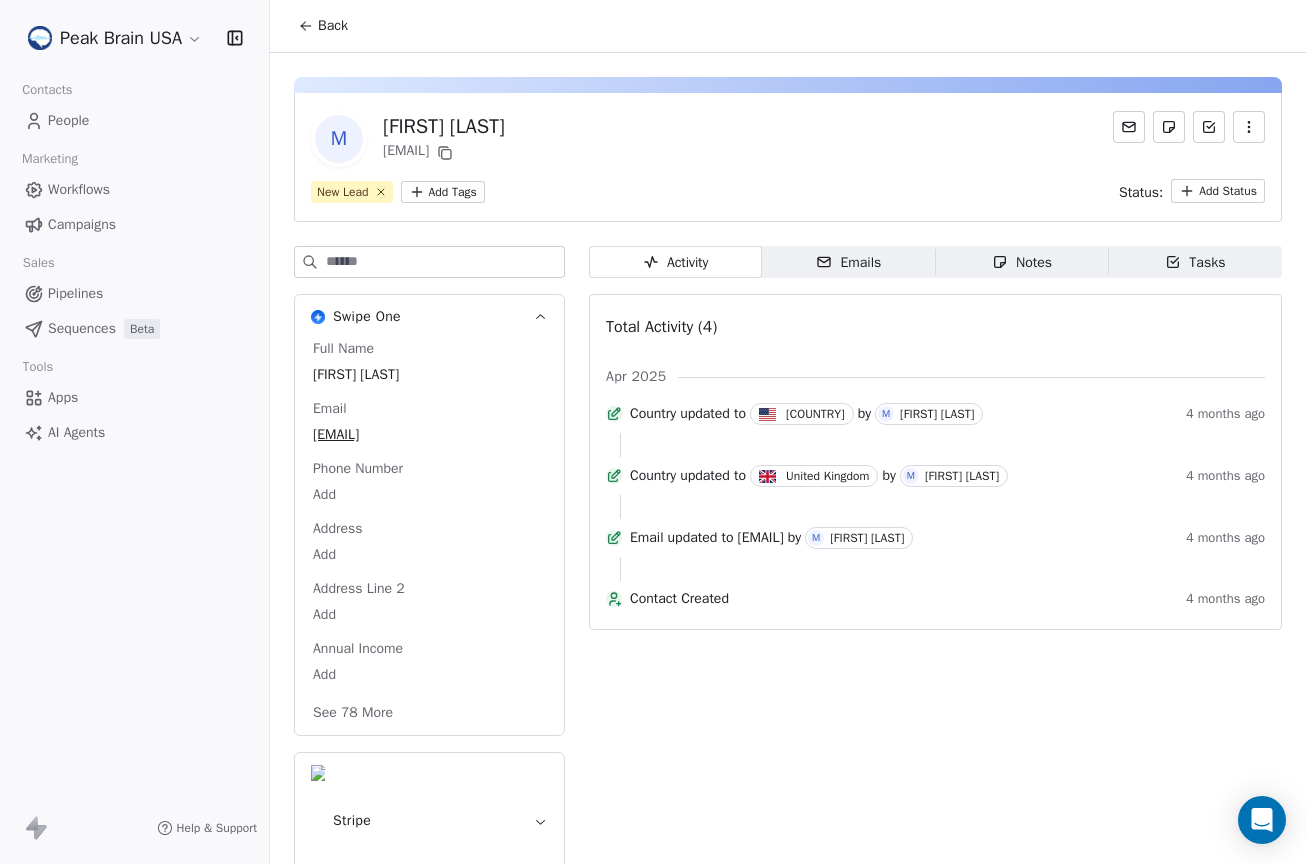 click on "Activity Activity Emails Emails   Notes   Notes Tasks Tasks Total Activity (4) Apr 2025 Country updated to United States by M Monica Kim   4 months ago Country updated to United Kingdom by M Monica Kim   4 months ago Email updated to "monica@peakbrainla.com" by M Monica Kim   4 months ago Contact Created   4 months ago" at bounding box center [935, 574] 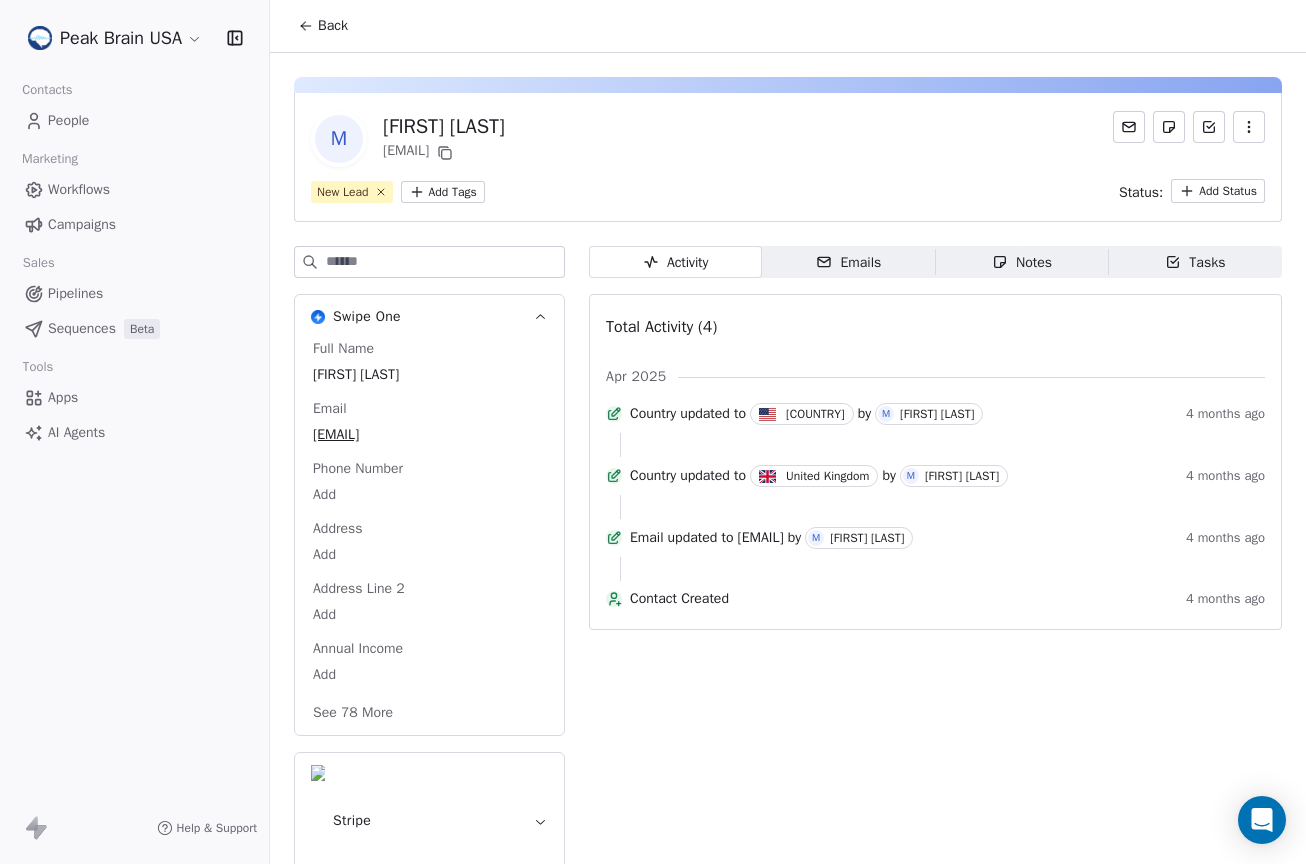 click on "Emails Emails" at bounding box center (848, 262) 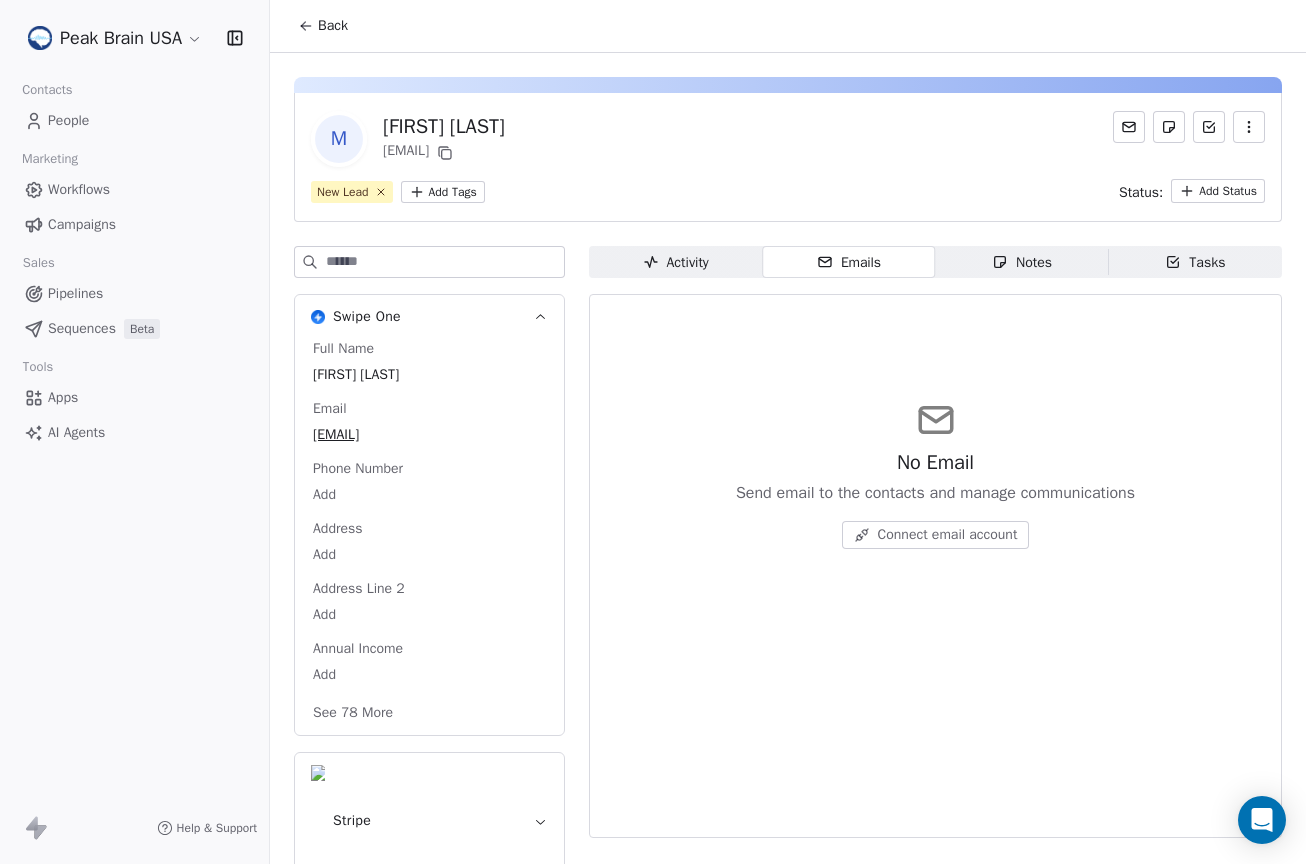 click on "Activity Activity" at bounding box center (675, 262) 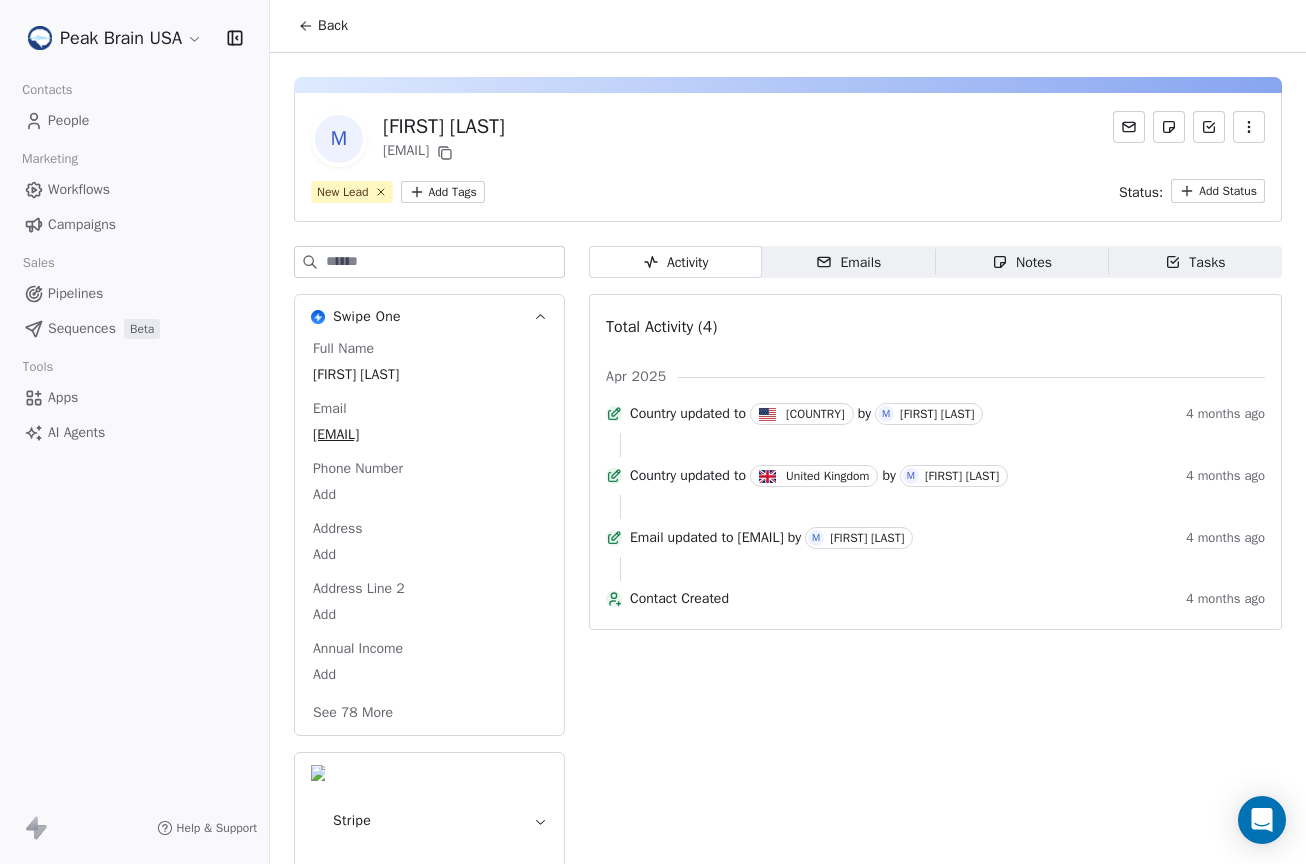 click on "Emails Emails" at bounding box center [848, 262] 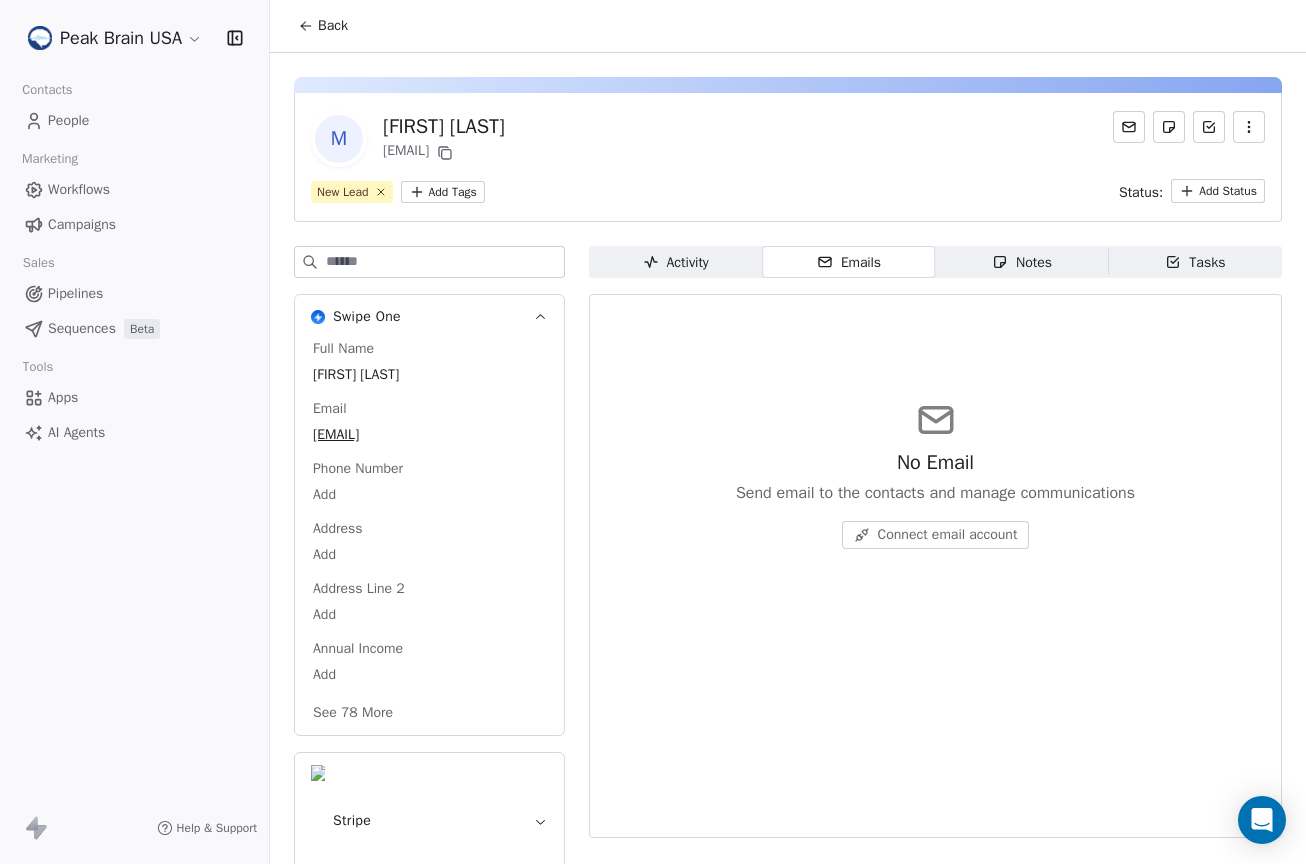 type 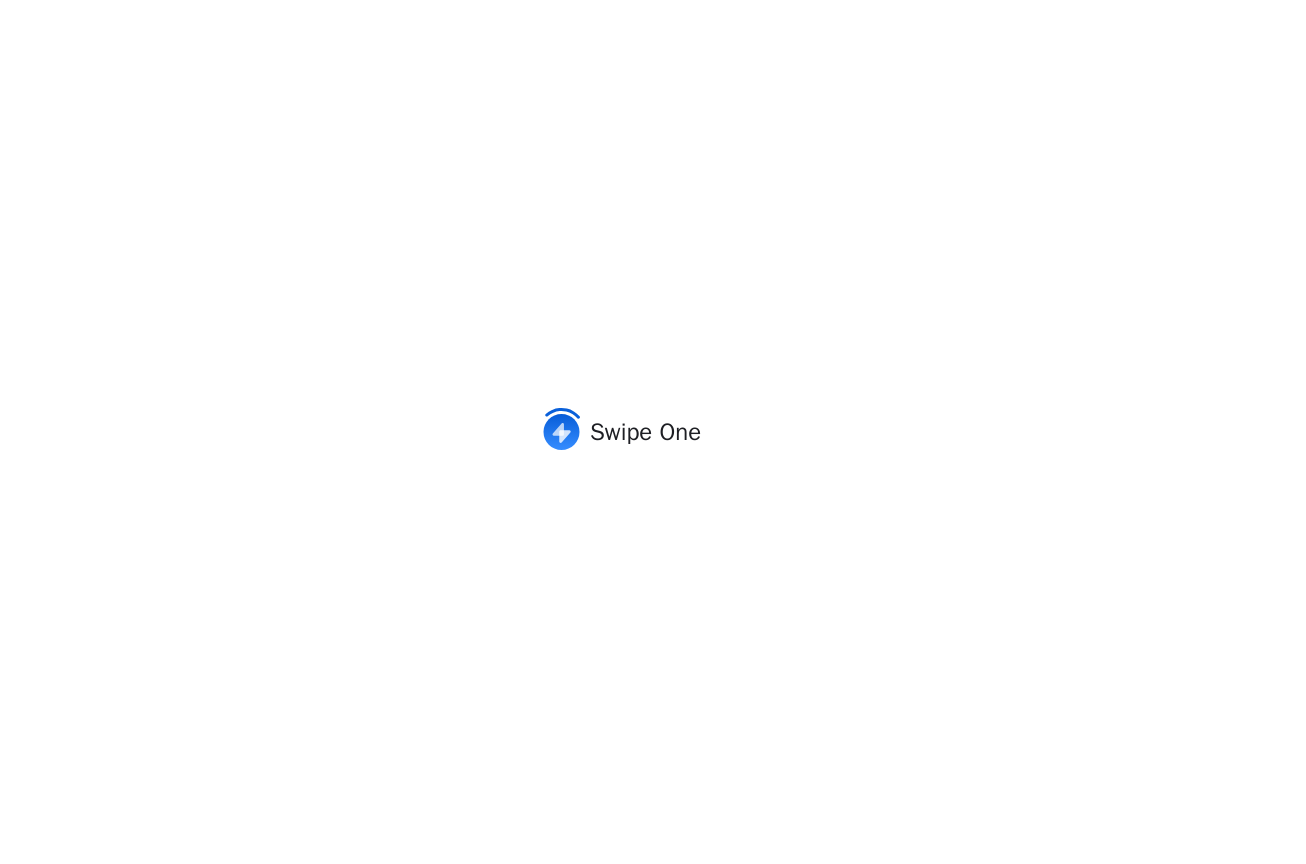 scroll, scrollTop: 0, scrollLeft: 0, axis: both 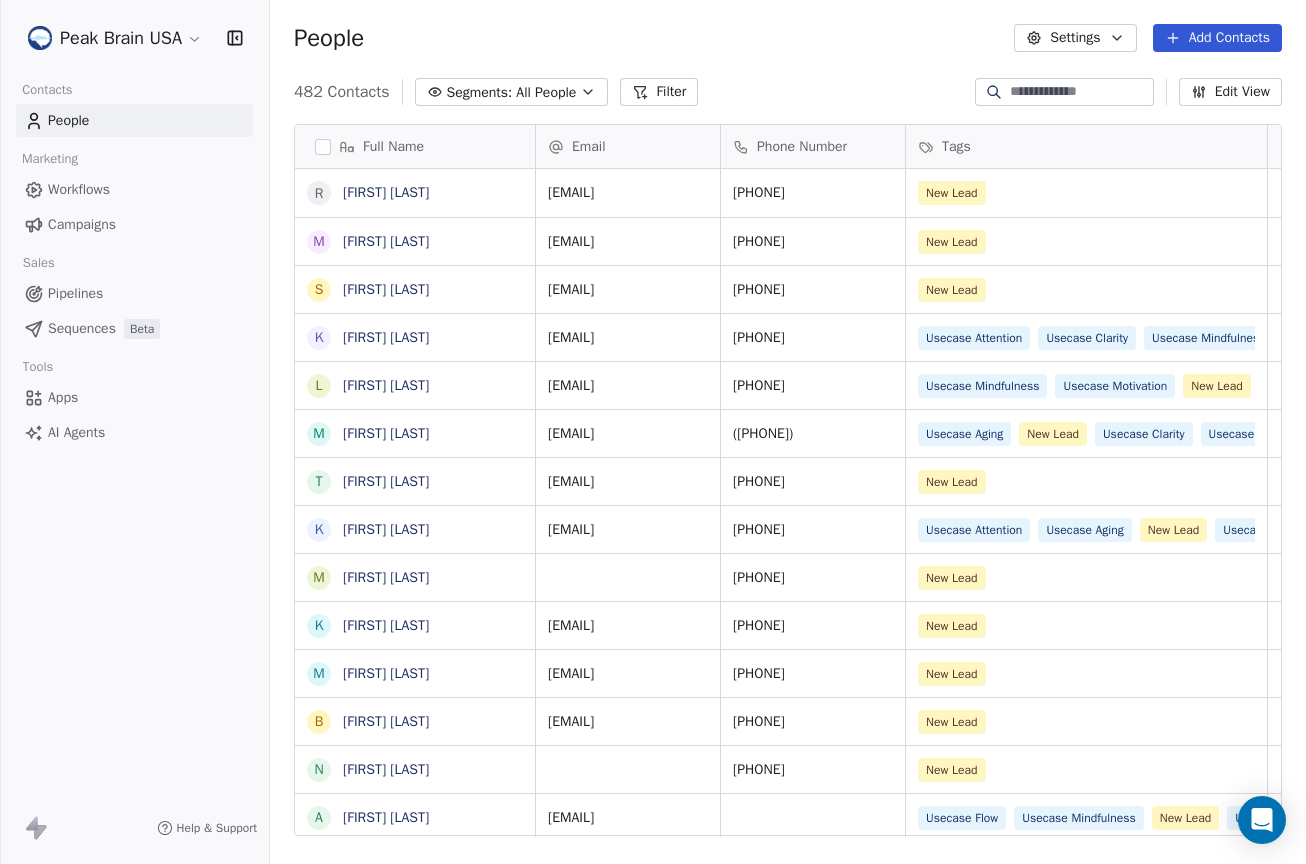 click on "Workflows" at bounding box center [134, 189] 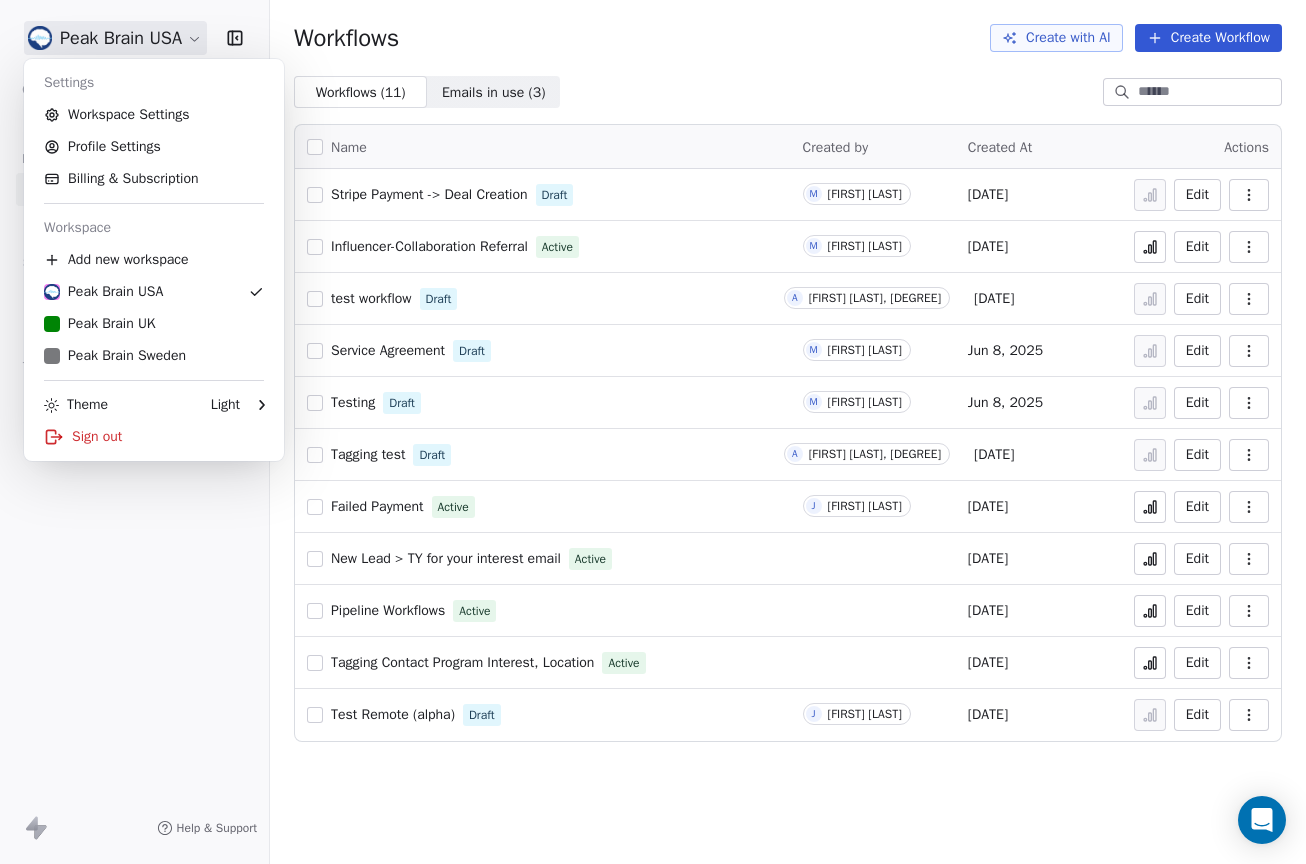 click on "Peak Brain USA Contacts People Marketing Workflows Campaigns Sales Pipelines Sequences Beta Tools Apps AI Agents Help & Support Workflows  Create with AI  Create Workflow Workflows ( 11 ) Workflows ( 11 ) Emails in use ( 3 ) Emails in use ( 3 ) Name Created by Created At Actions Stripe Payment -> Deal Creation Draft M Madeleine McCann Jul 28, 2025 Edit Influencer-Collaboration Referral Active M Madeleine McCann Jul 21, 2025 Edit test workflow Draft A Andrew Hill, PhD Jun 15, 2025 Edit Service Agreement Draft M Madeleine McCann Jun 8, 2025 Edit Testing Draft M Madeleine McCann Jun 8, 2025 Edit Tagging test Draft A Andrew Hill, PhD May 22, 2025 Edit Failed Payment Active J Jon Lomeli May 13, 2025 Edit New Lead > TY for your interest email Active Apr 29, 2025 Edit Pipeline Workflows Active Apr 29, 2025 Edit Tagging Contact Program Interest, Location Active Apr 17, 2025 Edit Test Remote (alpha) Draft J Jon Lomeli Apr 16, 2025 Edit
Settings Workspace Settings Profile Settings Billing & Subscription" at bounding box center (653, 432) 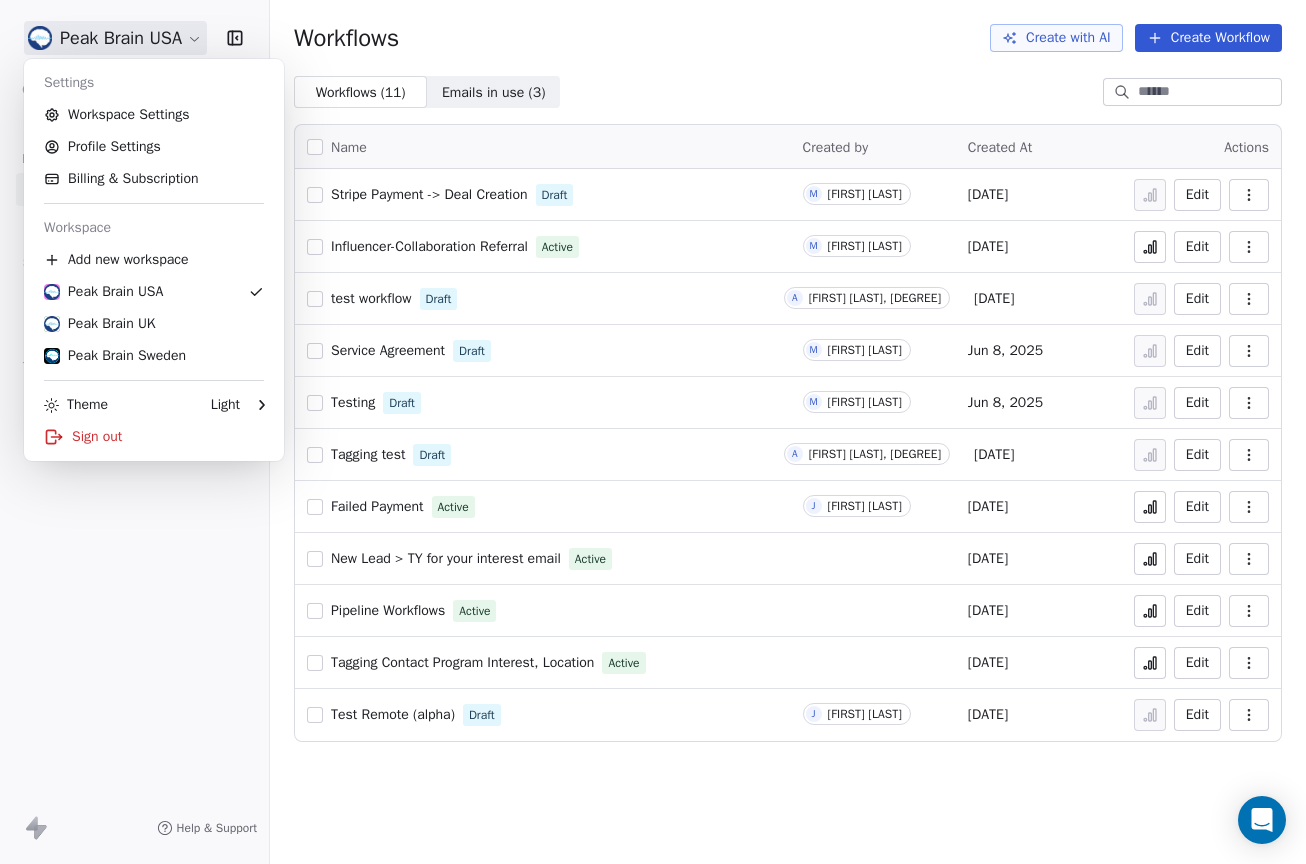 click on "Peak Brain USA Contacts People Marketing Workflows Campaigns Sales Pipelines Sequences Beta Tools Apps AI Agents Help & Support Workflows  Create with AI  Create Workflow Workflows ( 11 ) Workflows ( 11 ) Emails in use ( 3 ) Emails in use ( 3 ) Name Created by Created At Actions Stripe Payment -> Deal Creation Draft M Madeleine McCann Jul 28, 2025 Edit Influencer-Collaboration Referral Active M Madeleine McCann Jul 21, 2025 Edit test workflow Draft A Andrew Hill, PhD Jun 15, 2025 Edit Service Agreement Draft M Madeleine McCann Jun 8, 2025 Edit Testing Draft M Madeleine McCann Jun 8, 2025 Edit Tagging test Draft A Andrew Hill, PhD May 22, 2025 Edit Failed Payment Active J Jon Lomeli May 13, 2025 Edit New Lead > TY for your interest email Active Apr 29, 2025 Edit Pipeline Workflows Active Apr 29, 2025 Edit Tagging Contact Program Interest, Location Active Apr 17, 2025 Edit Test Remote (alpha) Draft J Jon Lomeli Apr 16, 2025 Edit
Settings Workspace Settings Profile Settings Billing & Subscription" at bounding box center [653, 432] 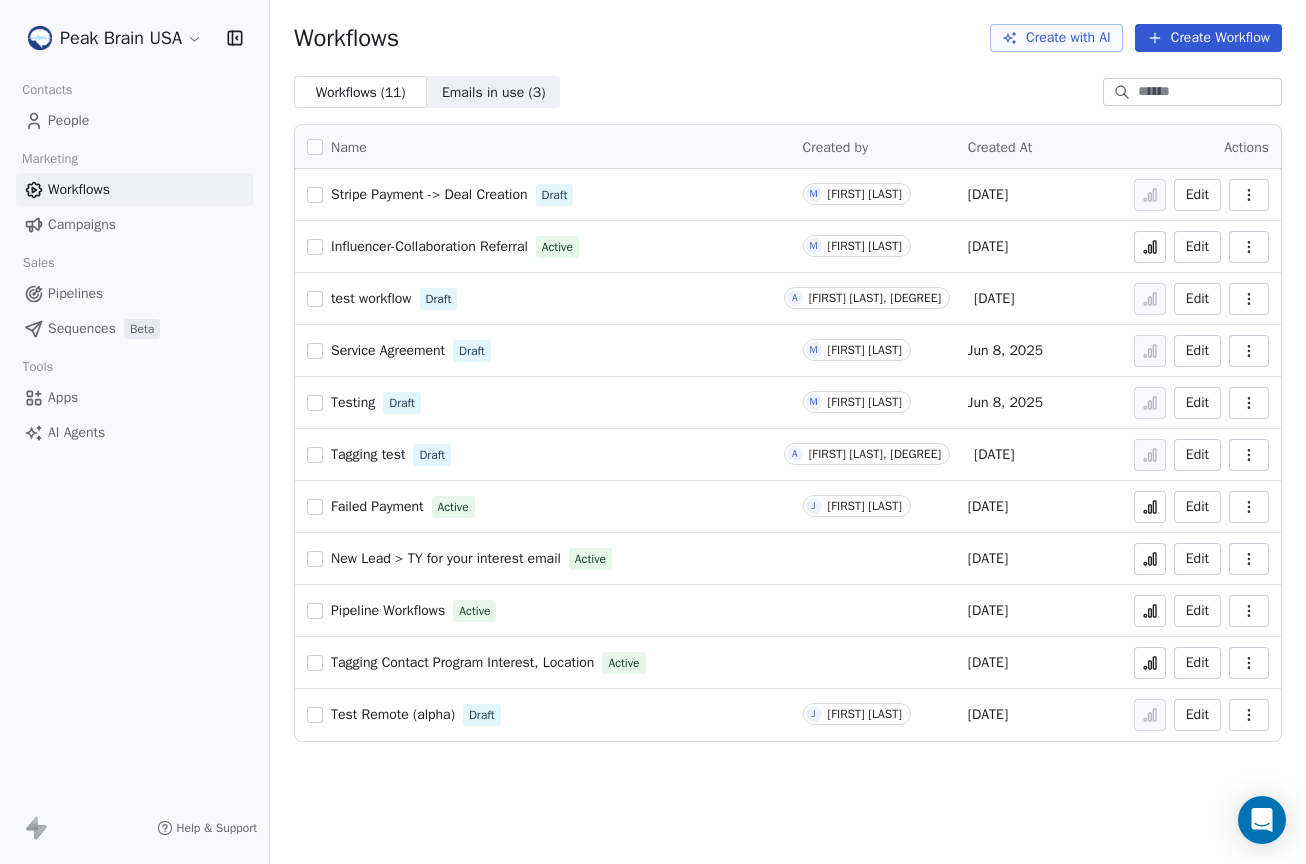 click on "Emails in use ( 3 )" at bounding box center (494, 92) 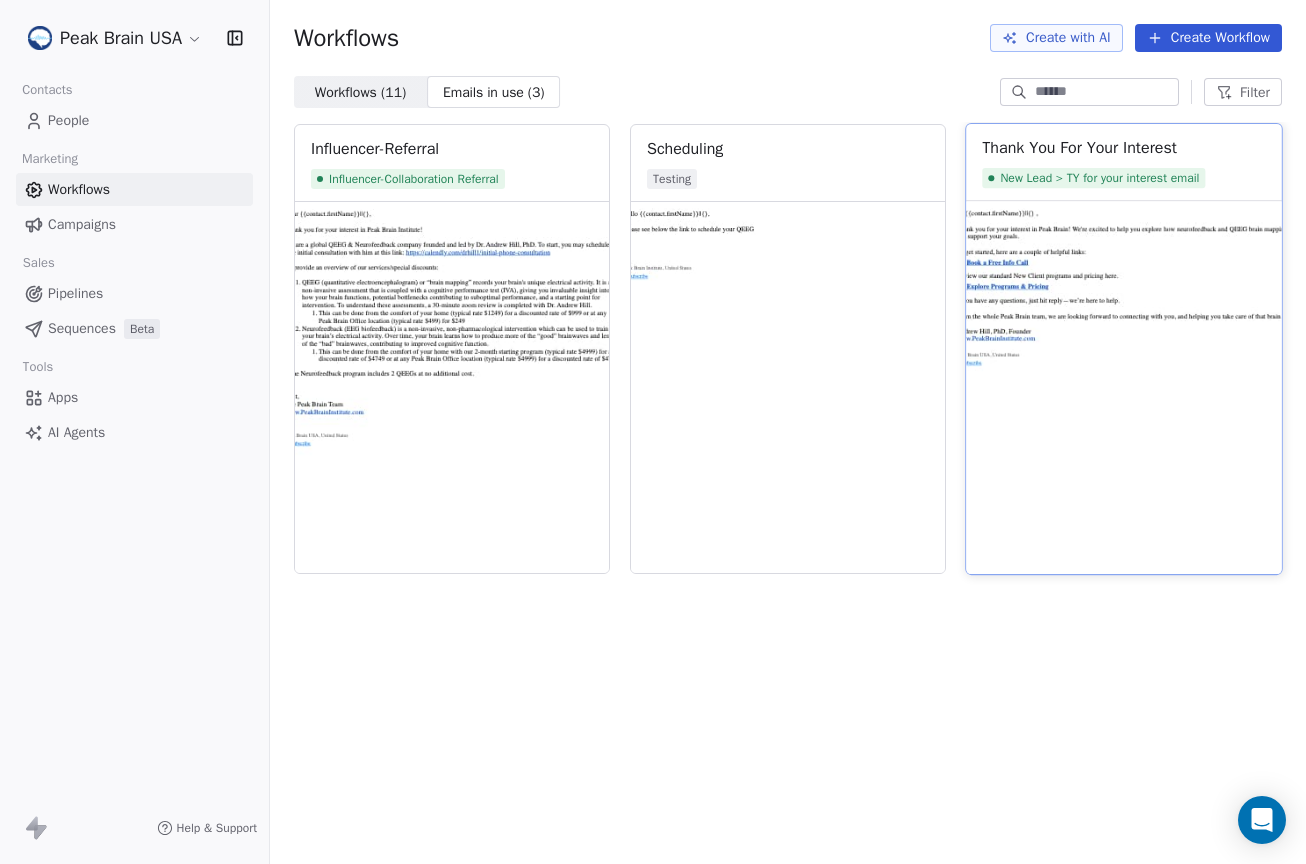 click at bounding box center (1124, 387) 